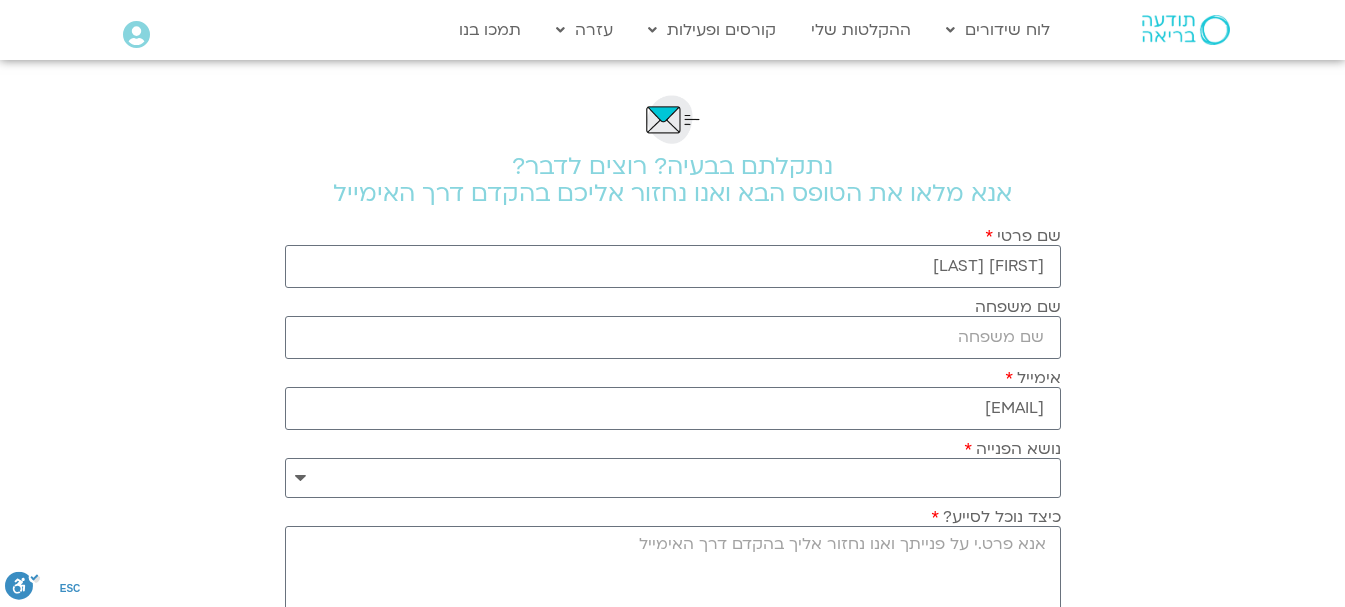 scroll, scrollTop: 0, scrollLeft: 0, axis: both 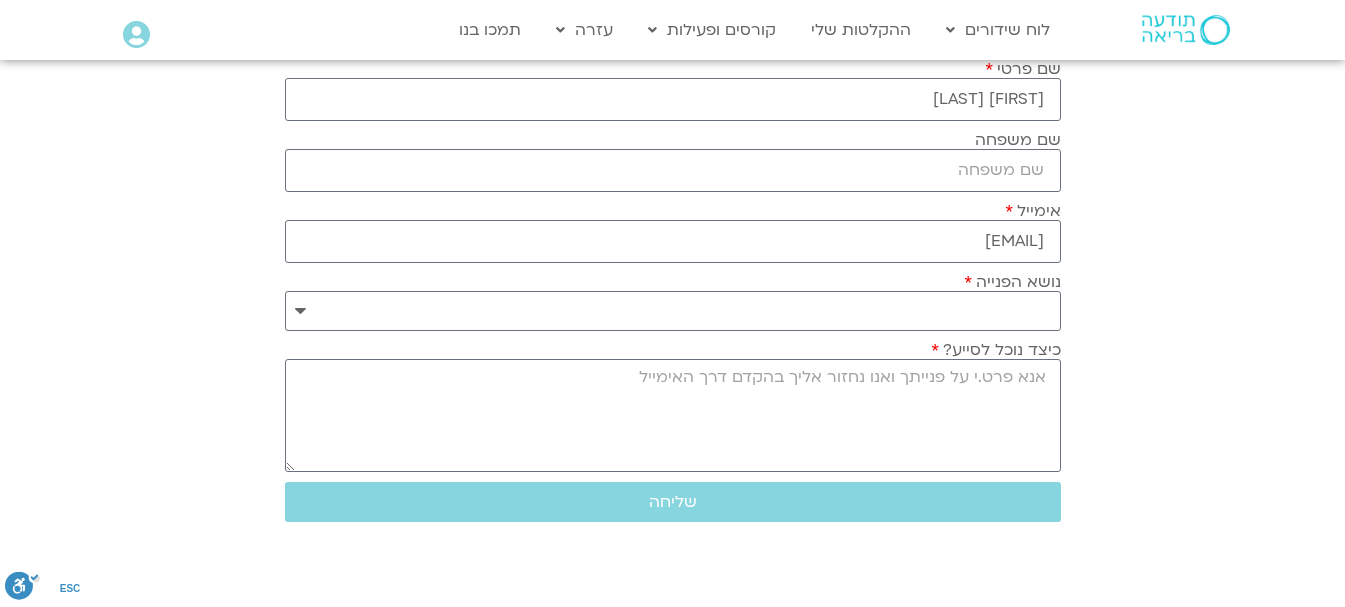 click on ".st0{fill:#FFFFFF;}
יצירת קשר" at bounding box center [672, 303] 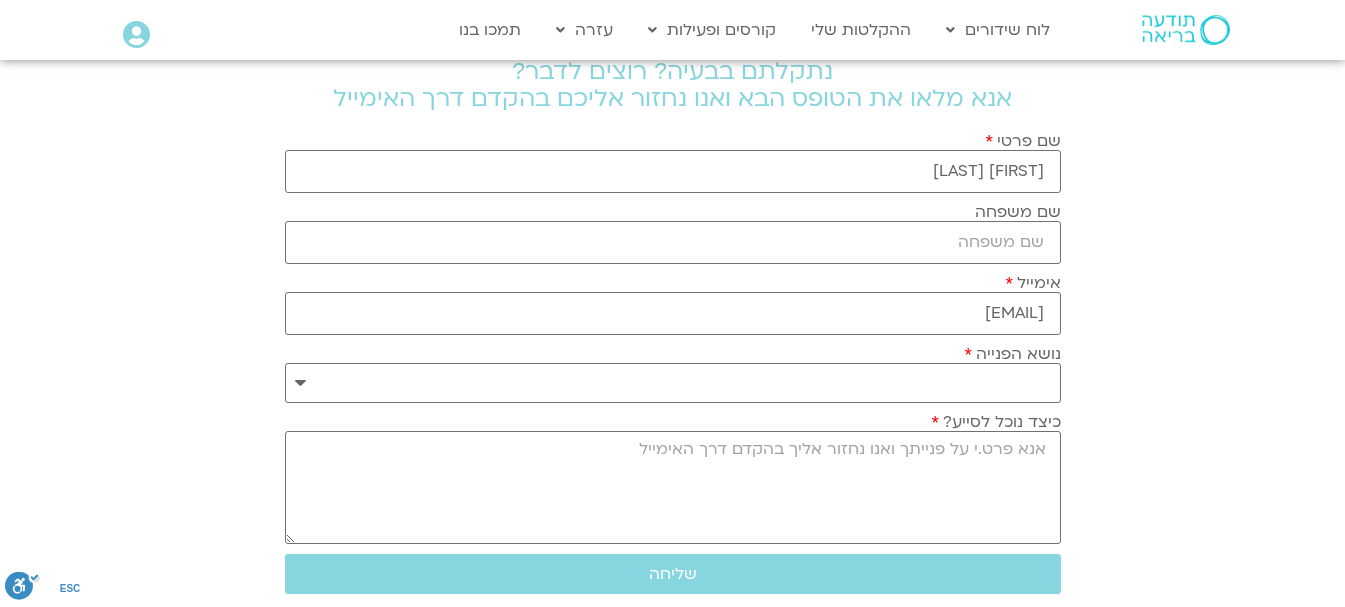 scroll, scrollTop: 0, scrollLeft: 0, axis: both 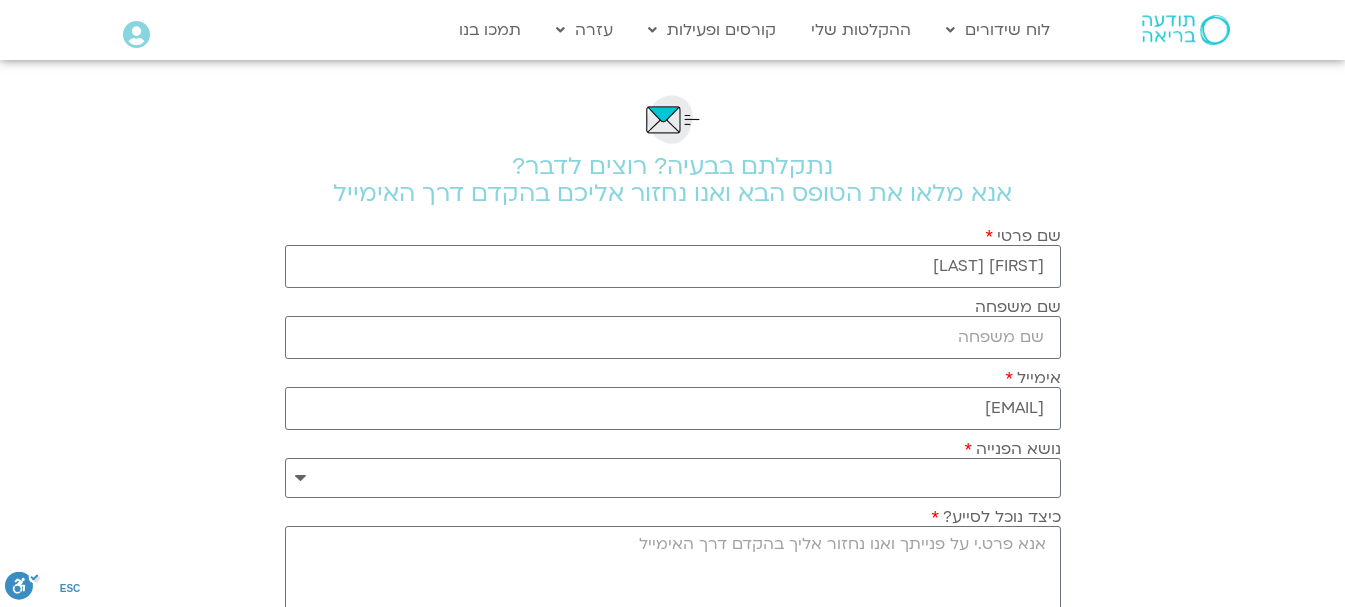 click on ".st0{fill:#FFFFFF;}
יצירת קשר" at bounding box center [672, 303] 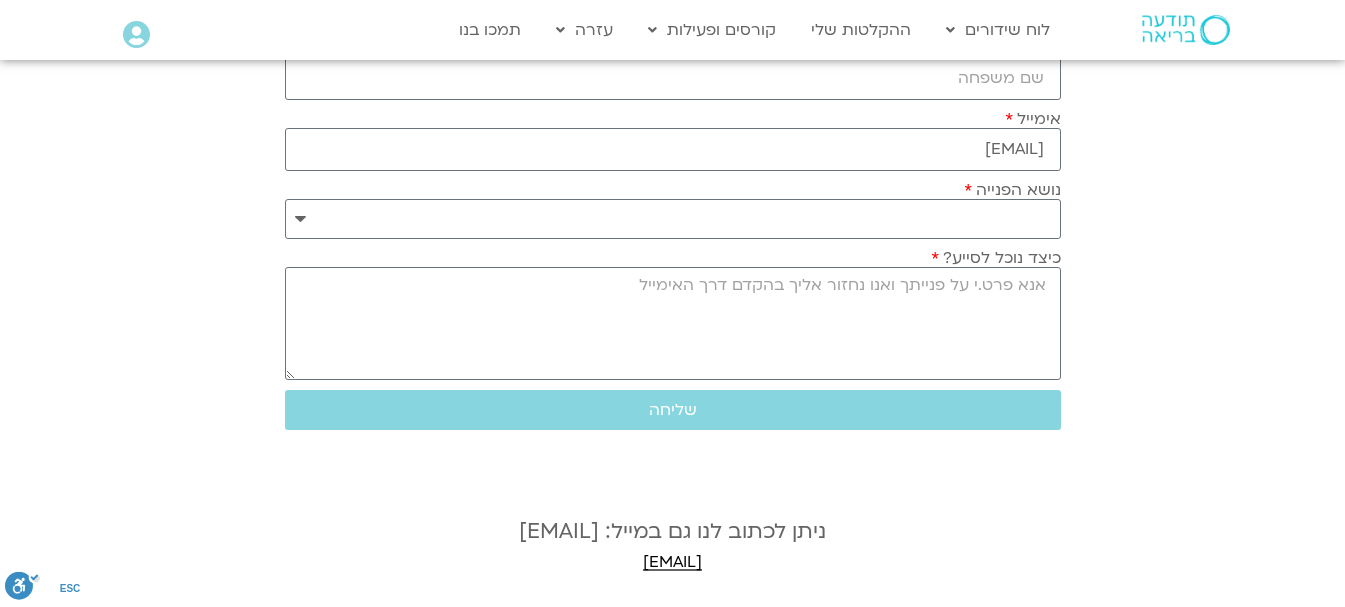 scroll, scrollTop: 333, scrollLeft: 0, axis: vertical 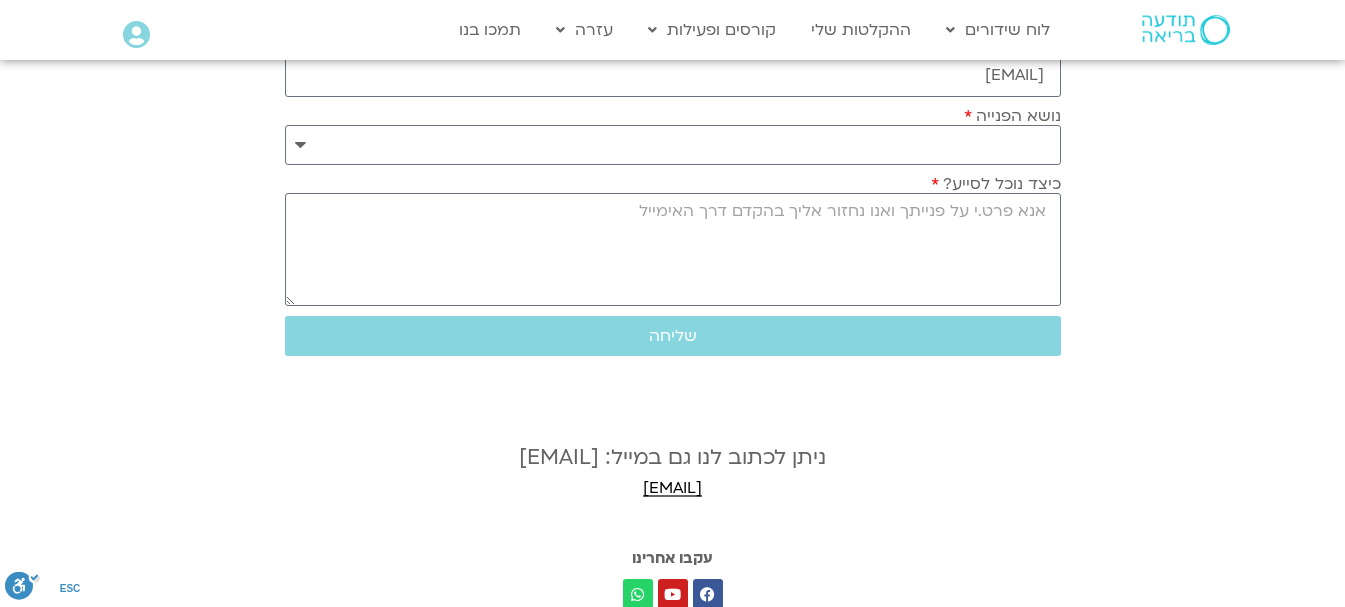 click on ".st0{fill:#FFFFFF;}
יצירת קשר" at bounding box center (672, 303) 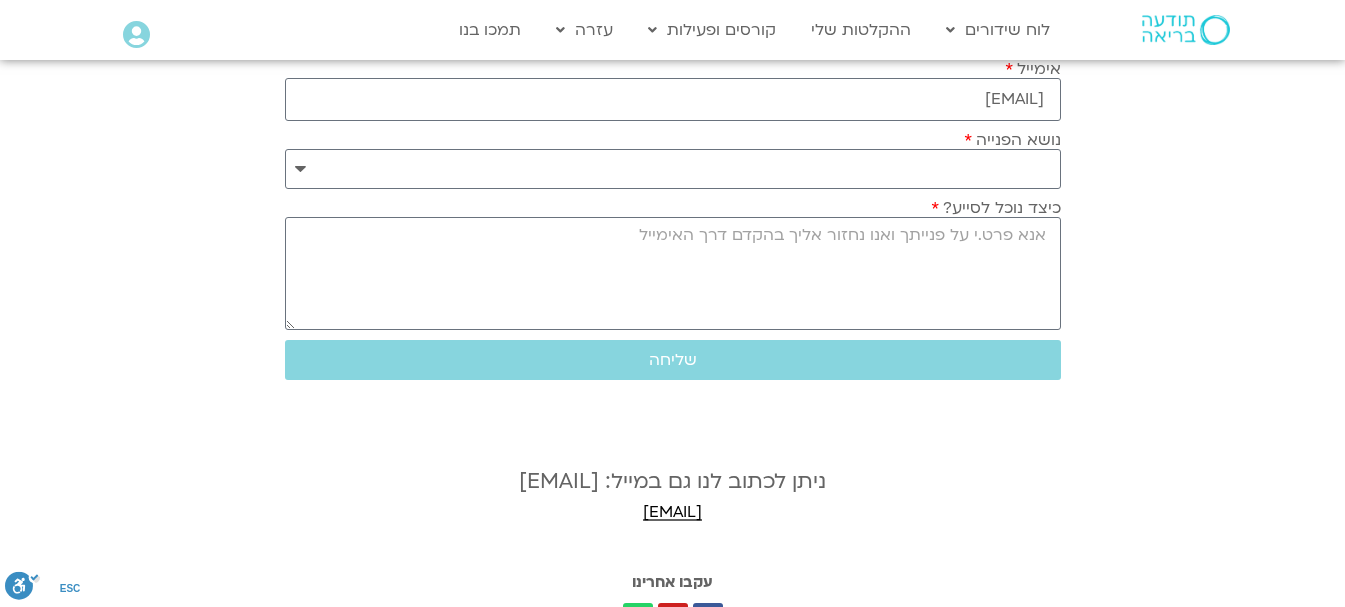 scroll, scrollTop: 333, scrollLeft: 0, axis: vertical 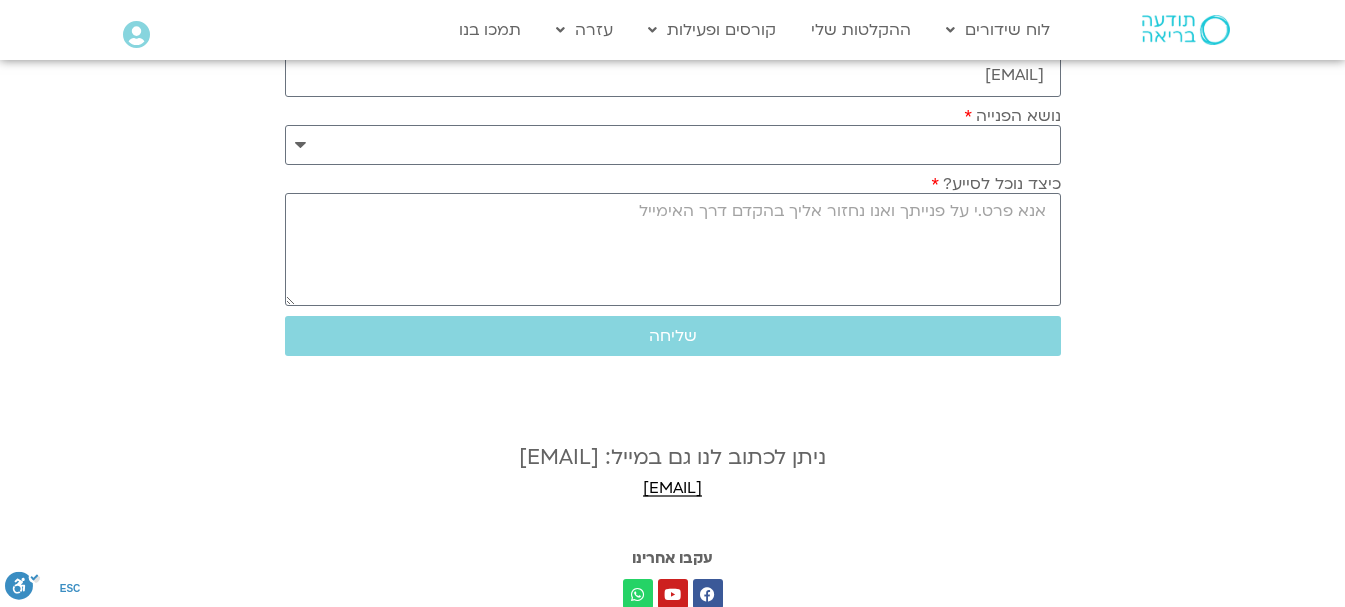 click on ".st0{fill:#FFFFFF;}
יצירת קשר" at bounding box center [672, 303] 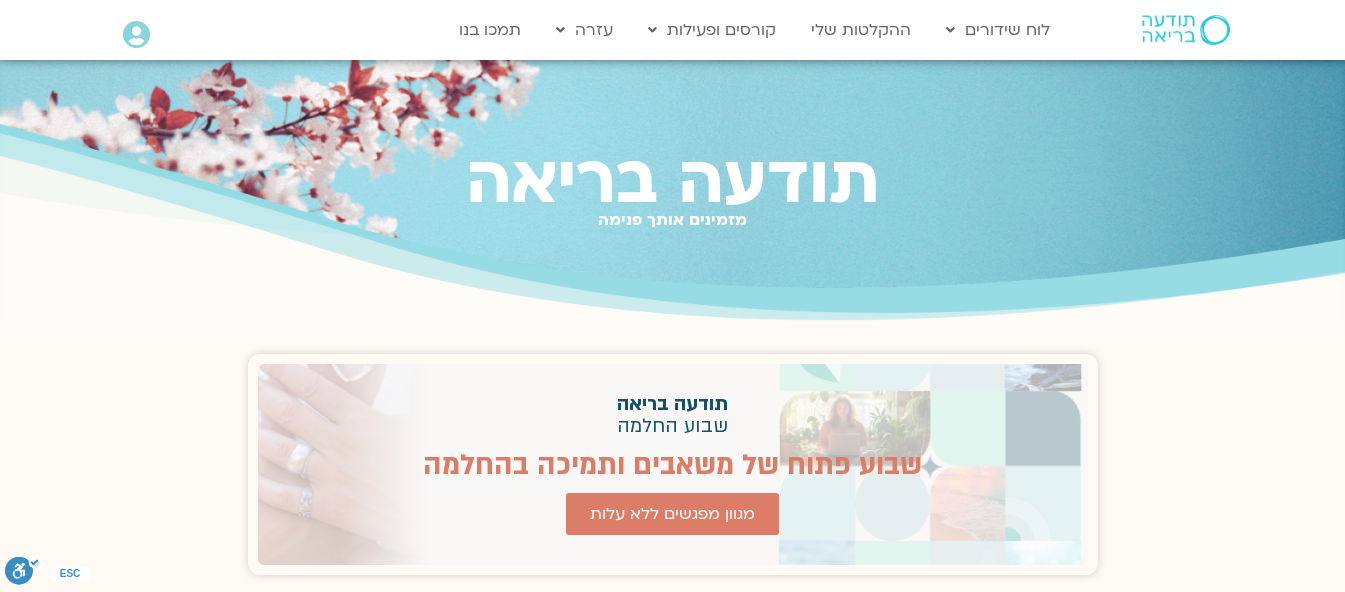 scroll, scrollTop: 0, scrollLeft: 0, axis: both 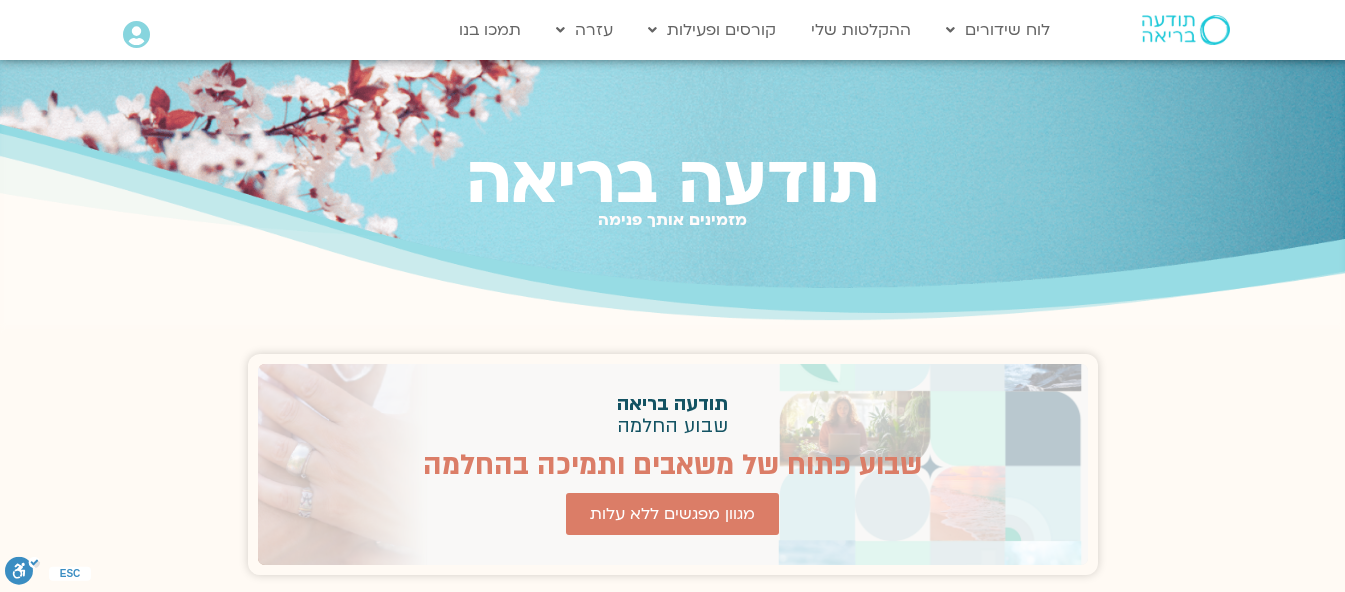 click on "יצירת קשר" at bounding box center (0, 0) 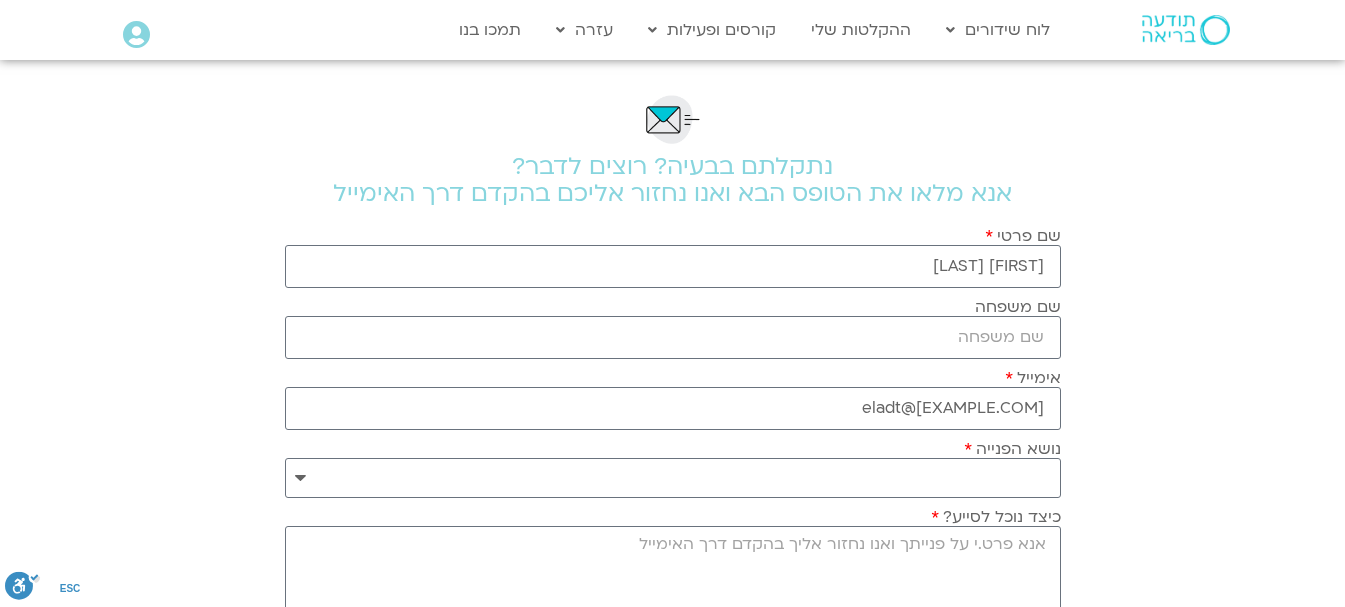 scroll, scrollTop: 0, scrollLeft: 0, axis: both 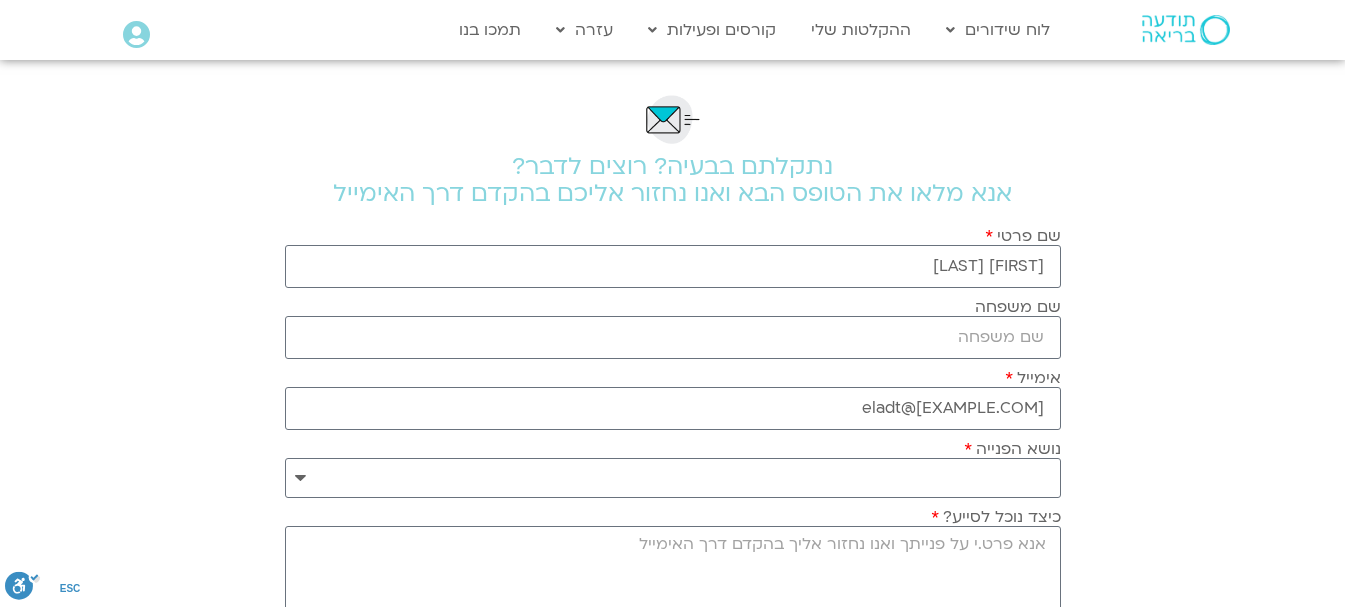 click on ".st0{fill:#FFFFFF;}
יצירת קשר" at bounding box center (672, 303) 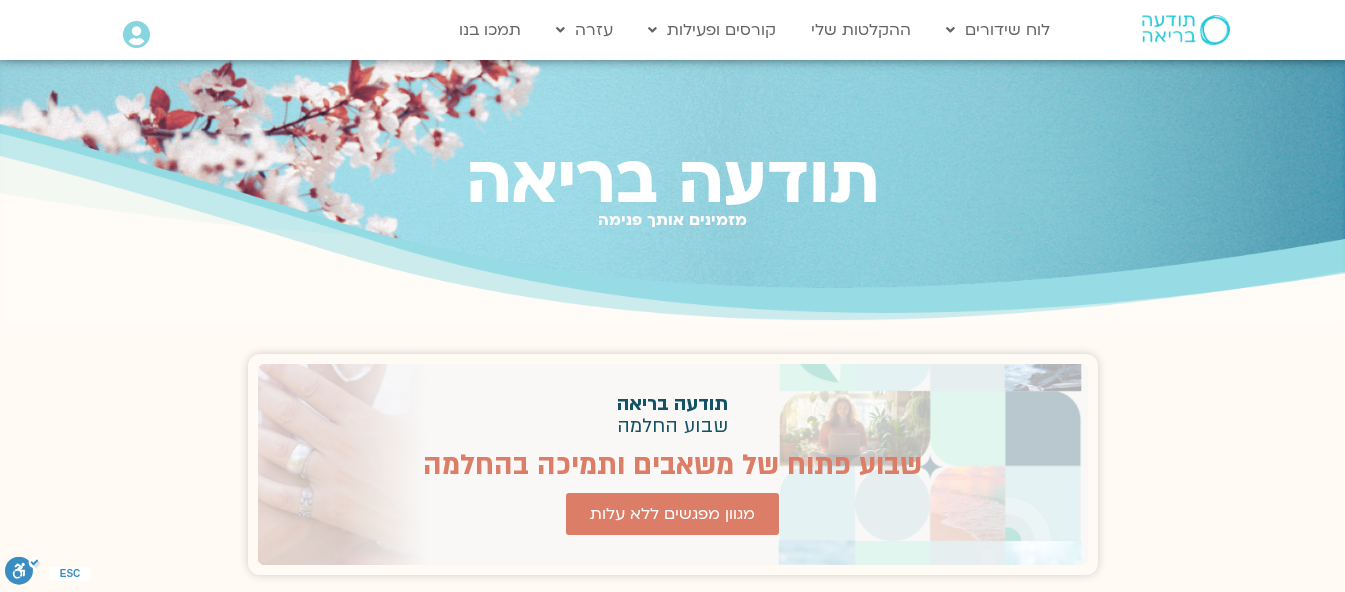 scroll, scrollTop: 0, scrollLeft: 0, axis: both 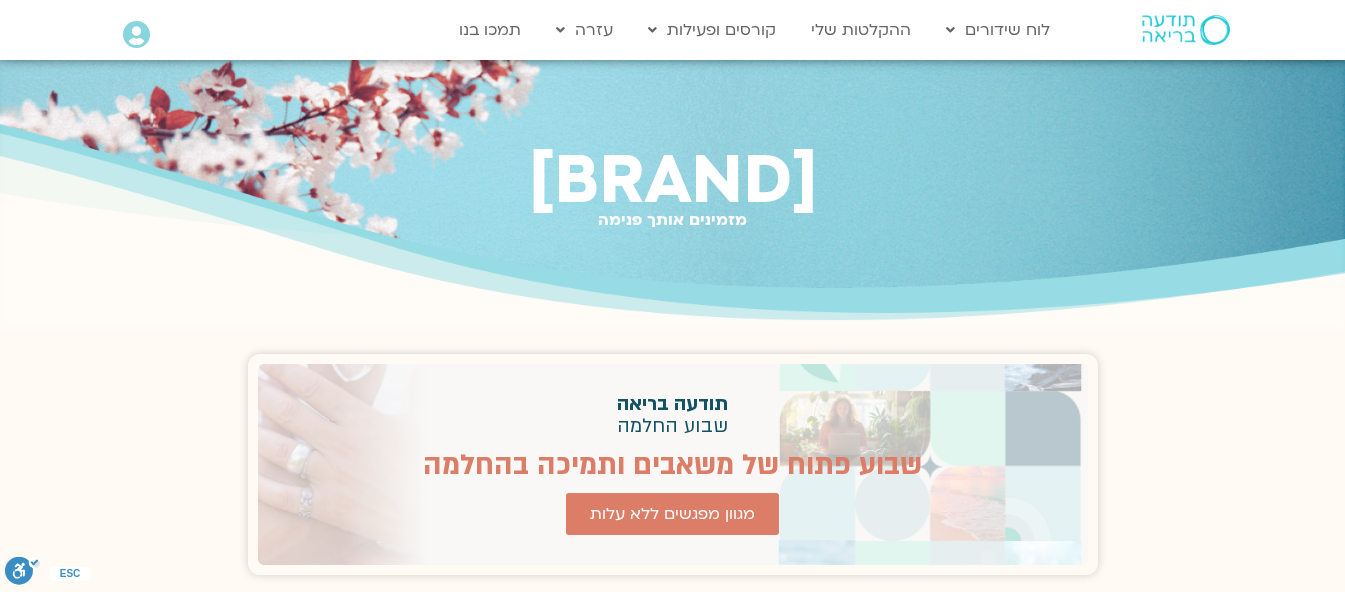 click on "יצירת קשר" at bounding box center (0, 0) 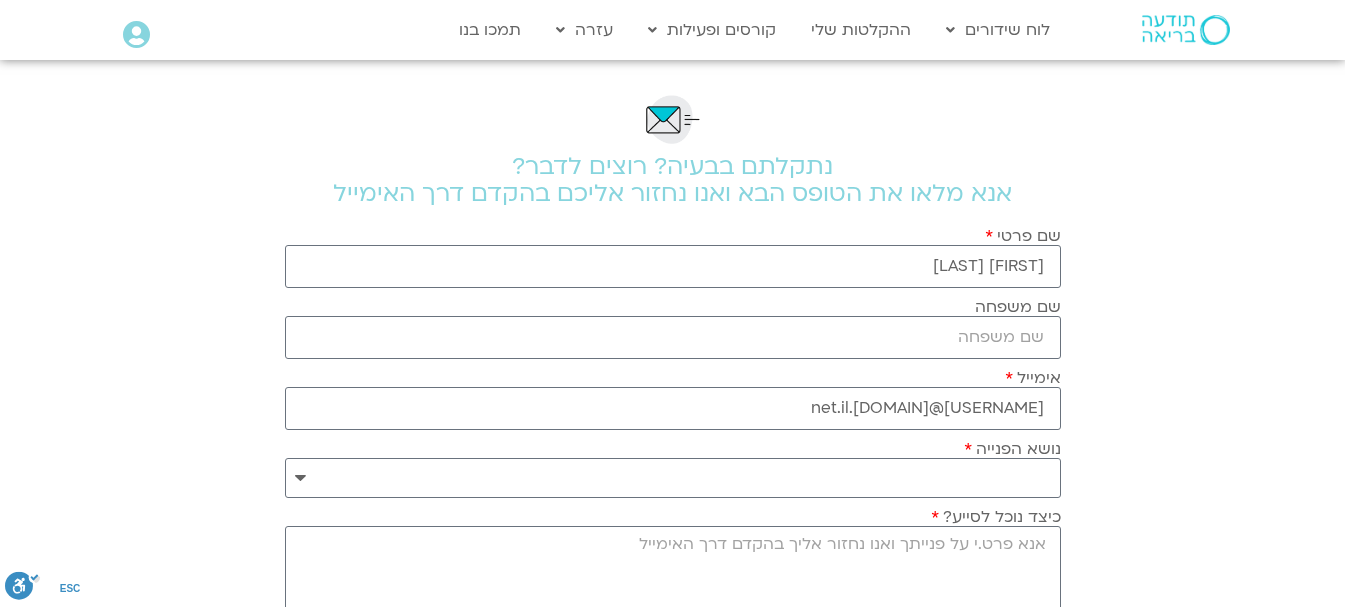 scroll, scrollTop: 0, scrollLeft: 0, axis: both 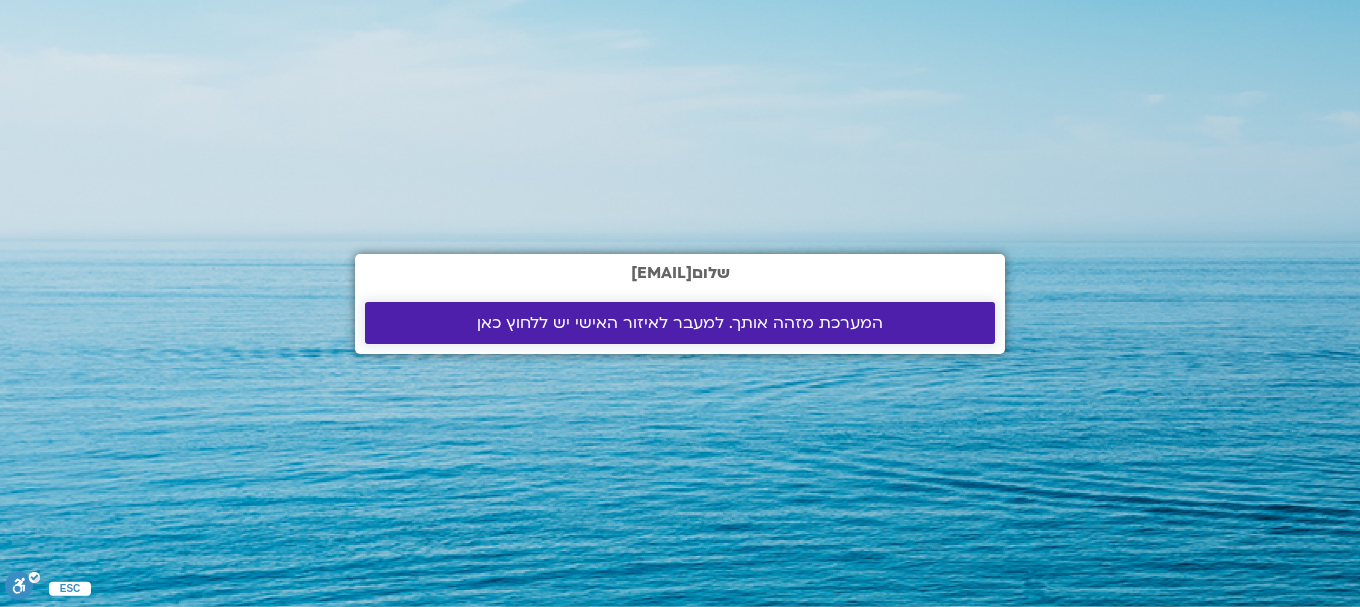 click on "המערכת מזהה אותך. למעבר לאיזור האישי יש ללחוץ כאן" at bounding box center (680, 323) 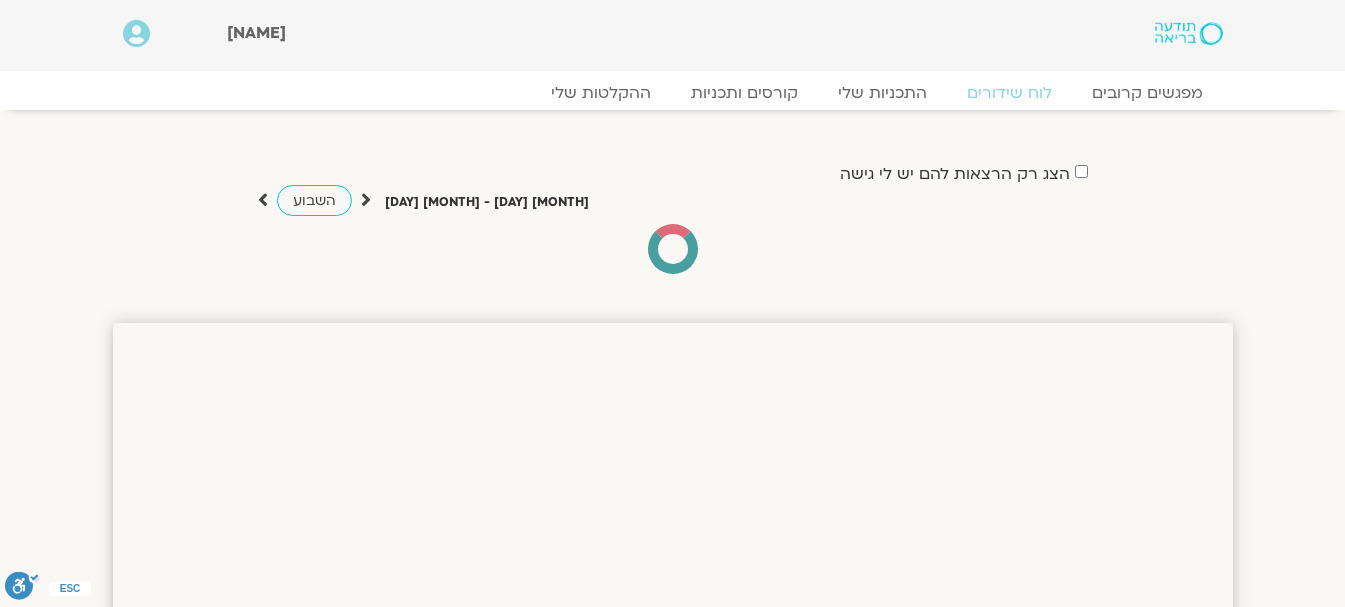 scroll, scrollTop: 0, scrollLeft: 0, axis: both 